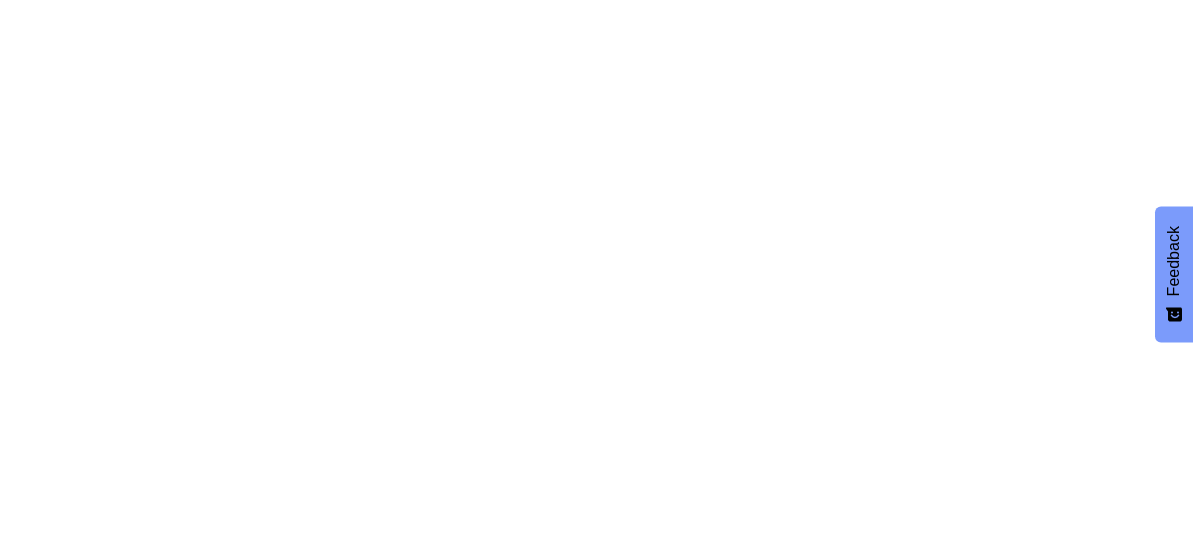 scroll, scrollTop: 0, scrollLeft: 0, axis: both 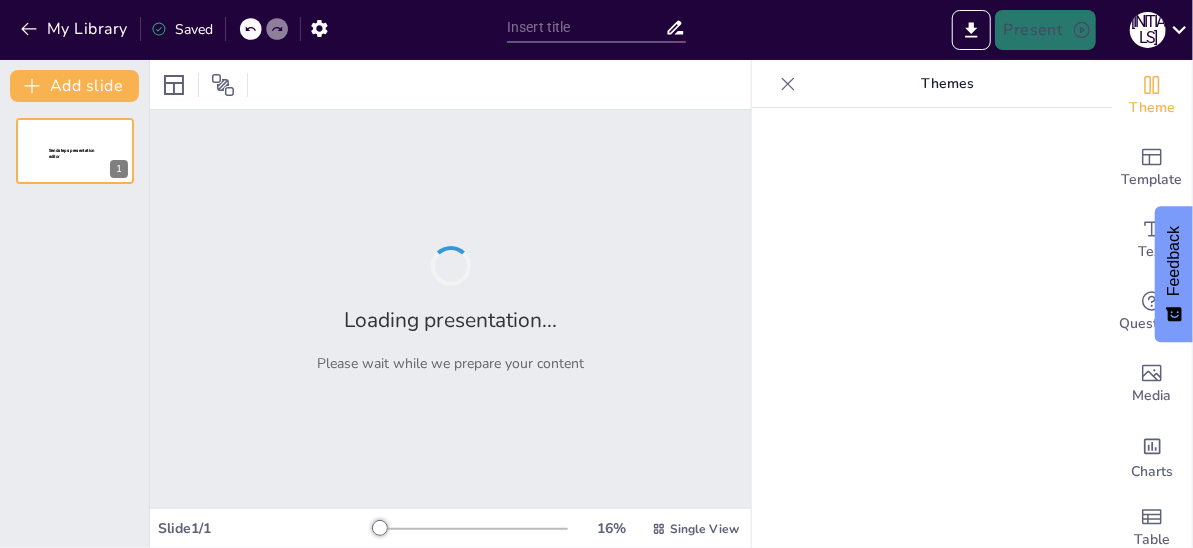 type on "Exploring Volume: Analyzing 3D Shapes and Their Measurements" 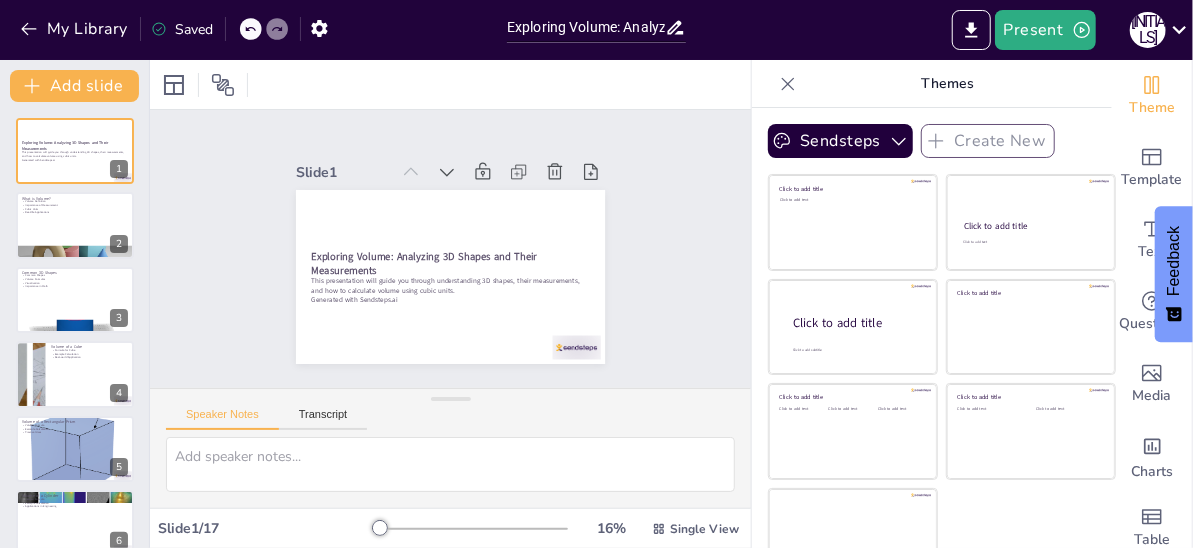 checkbox on "true" 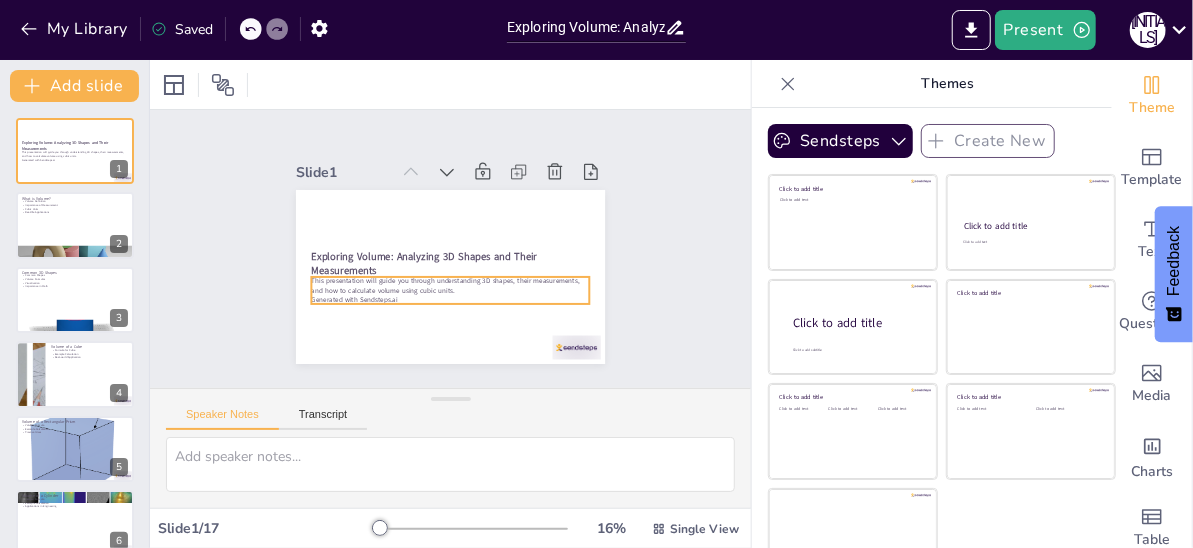 checkbox on "true" 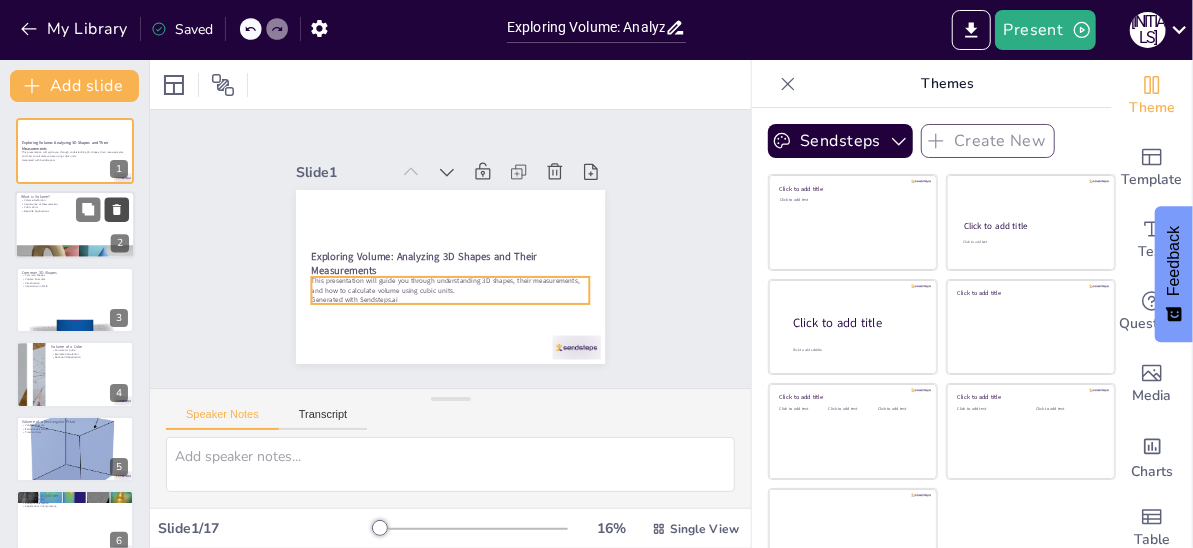 checkbox on "true" 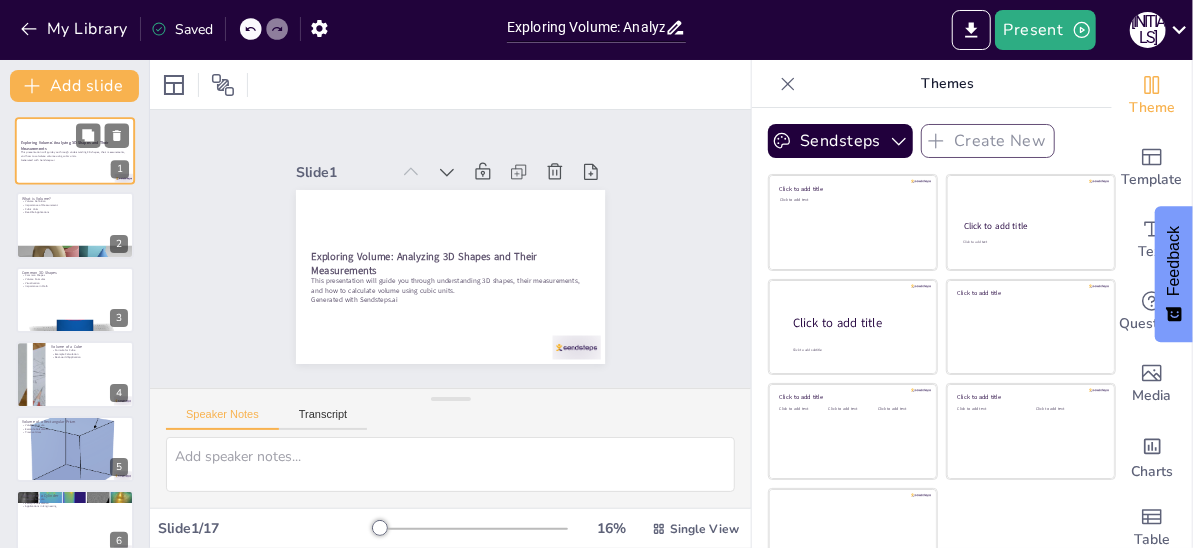 checkbox on "true" 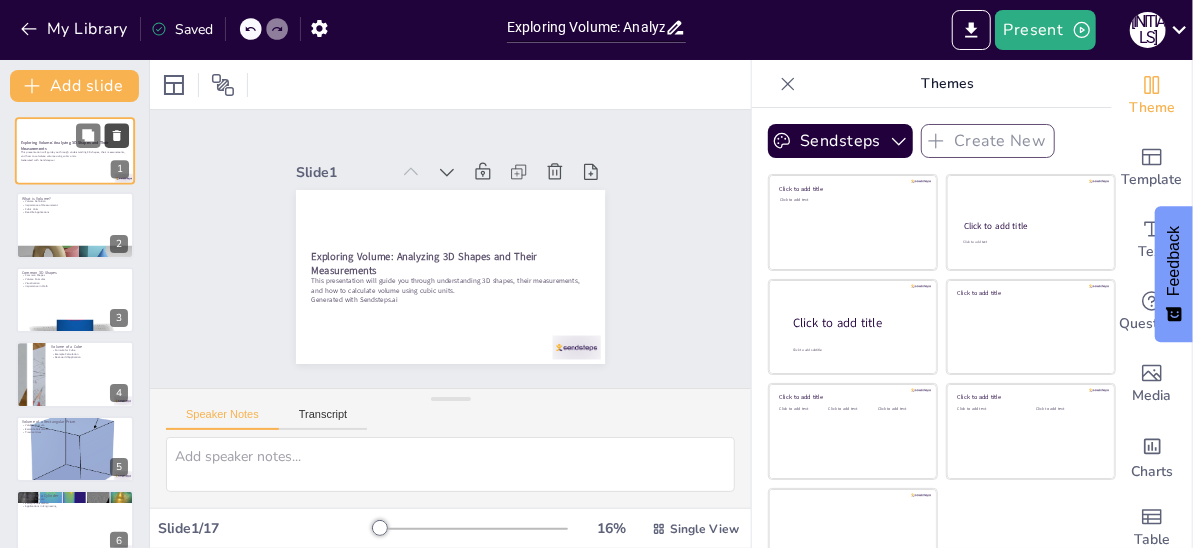 checkbox on "true" 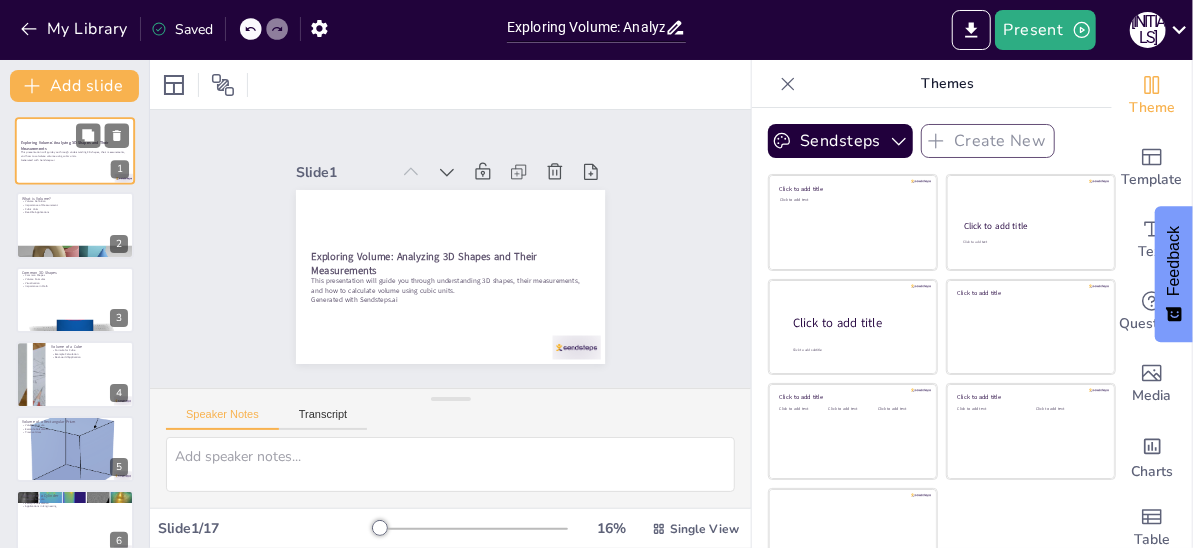 checkbox on "true" 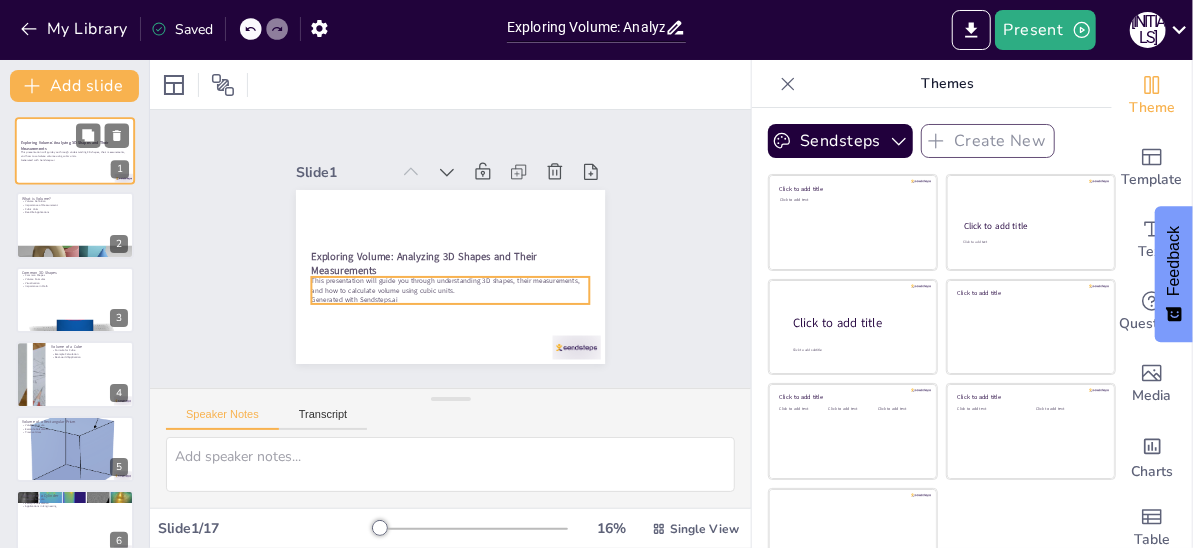 checkbox on "true" 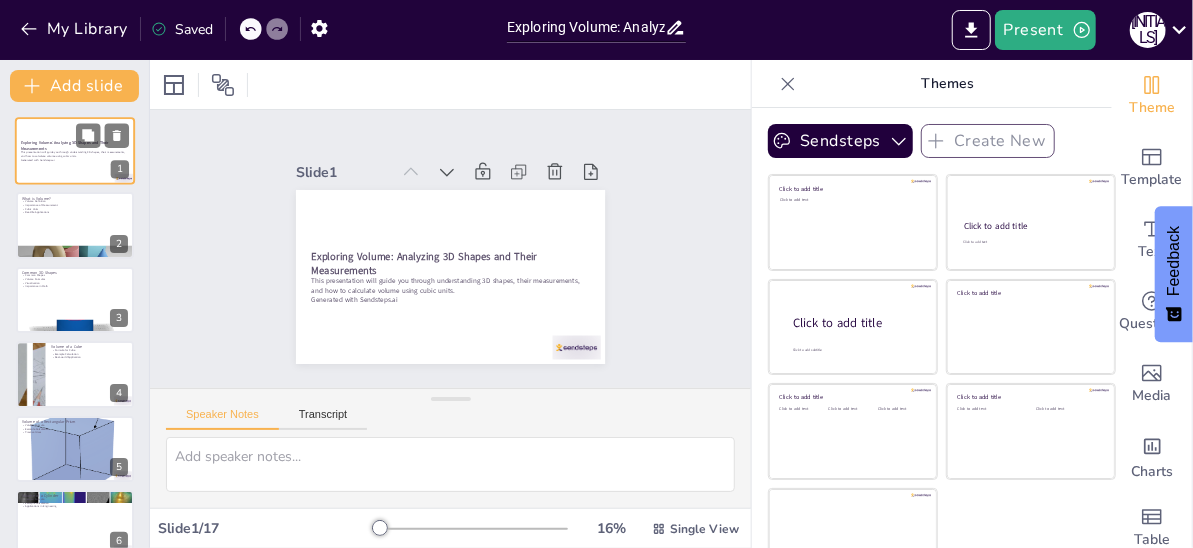 checkbox on "true" 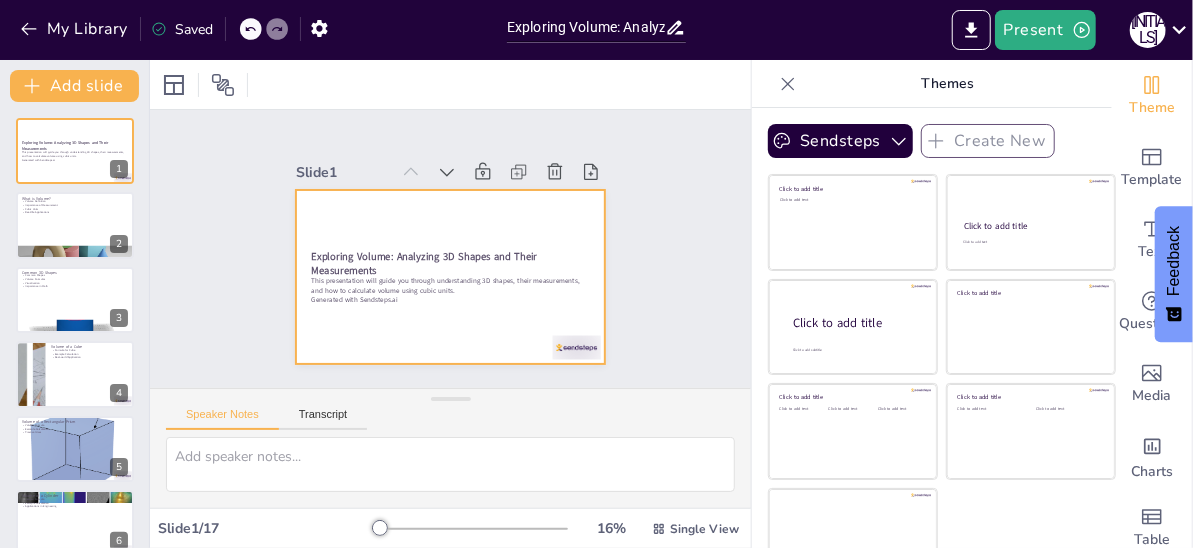 checkbox on "true" 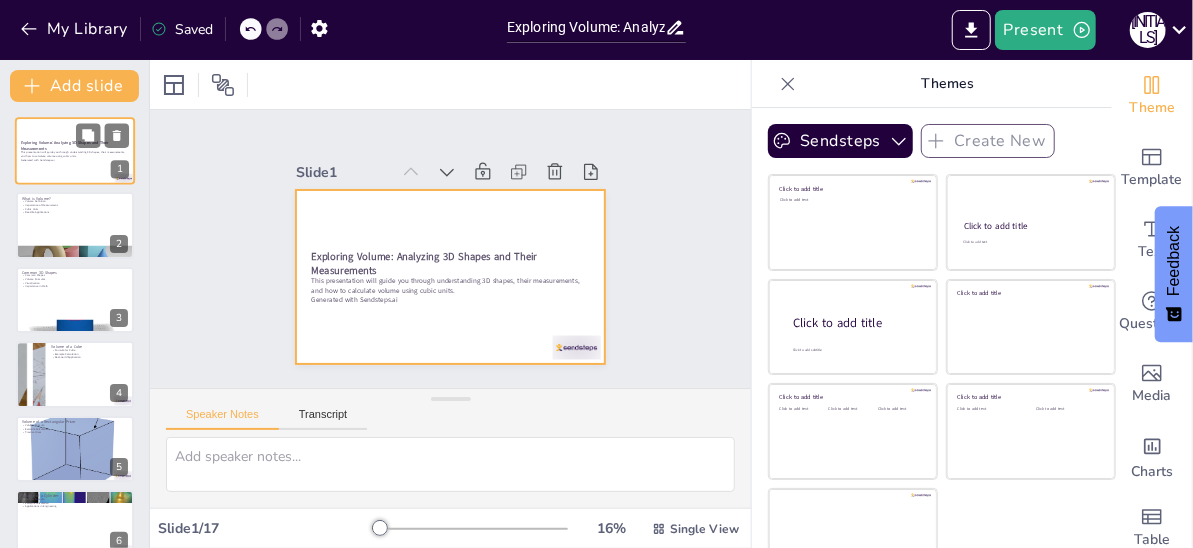 checkbox on "true" 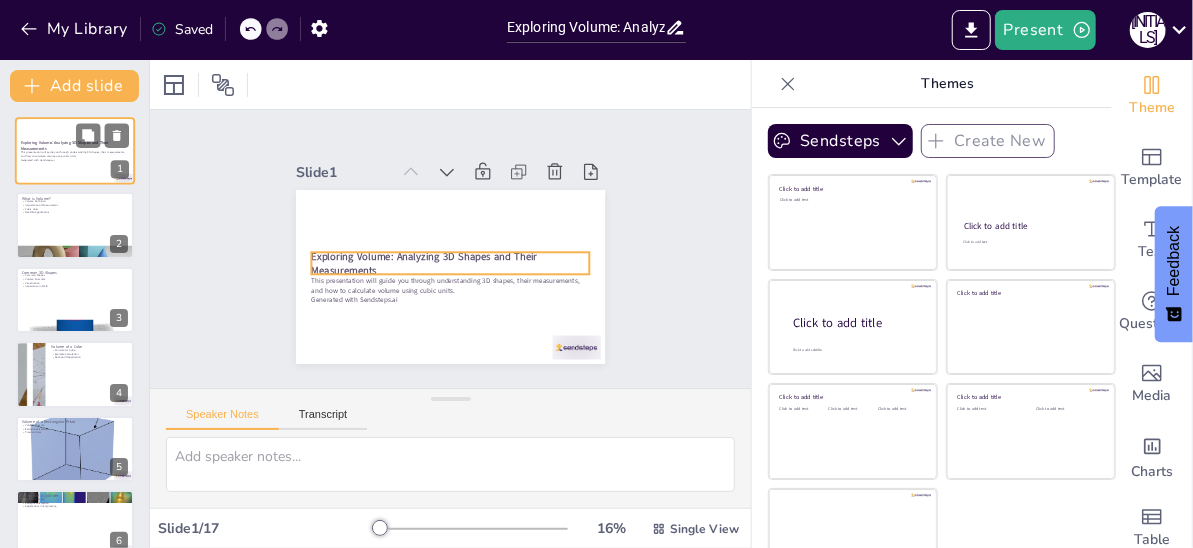 click on "Exploring Volume: Analyzing 3D Shapes and Their Measurements" at bounding box center (75, 145) 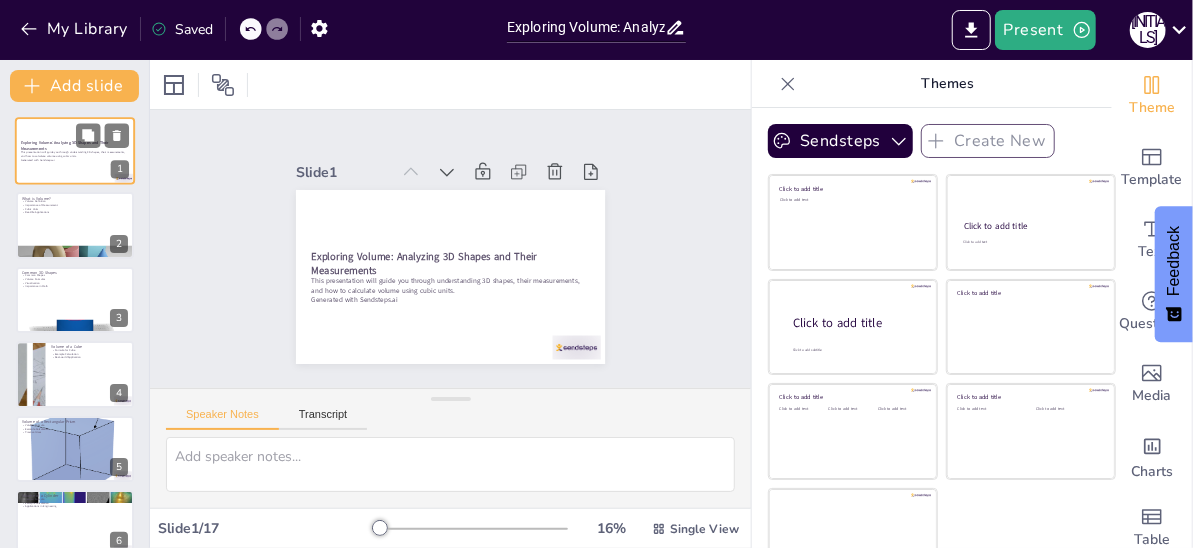 click on "Exploring Volume: Analyzing 3D Shapes and Their Measurements" at bounding box center (75, 145) 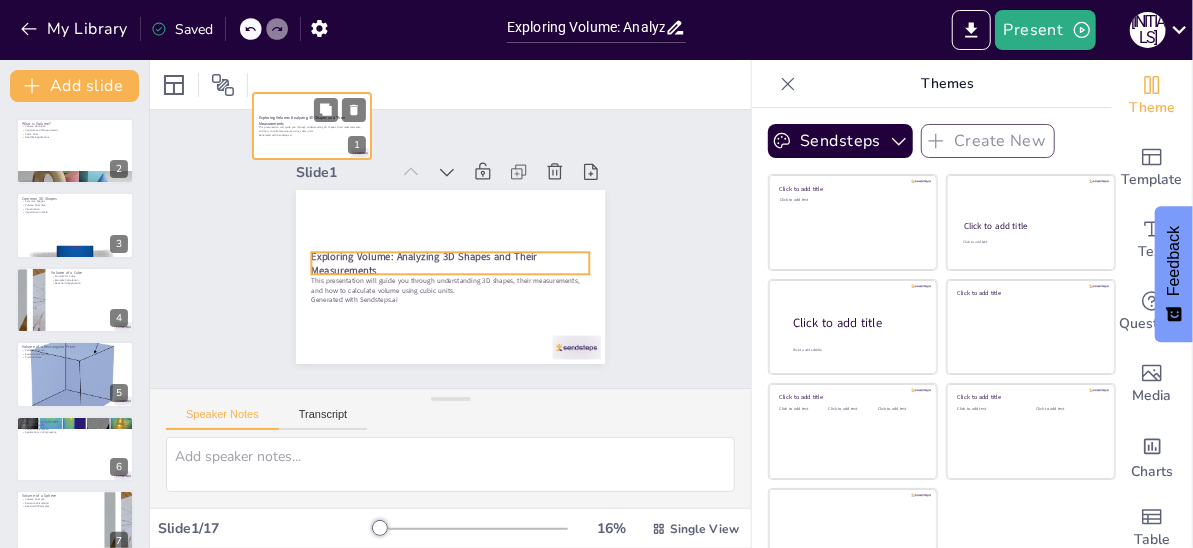 checkbox on "true" 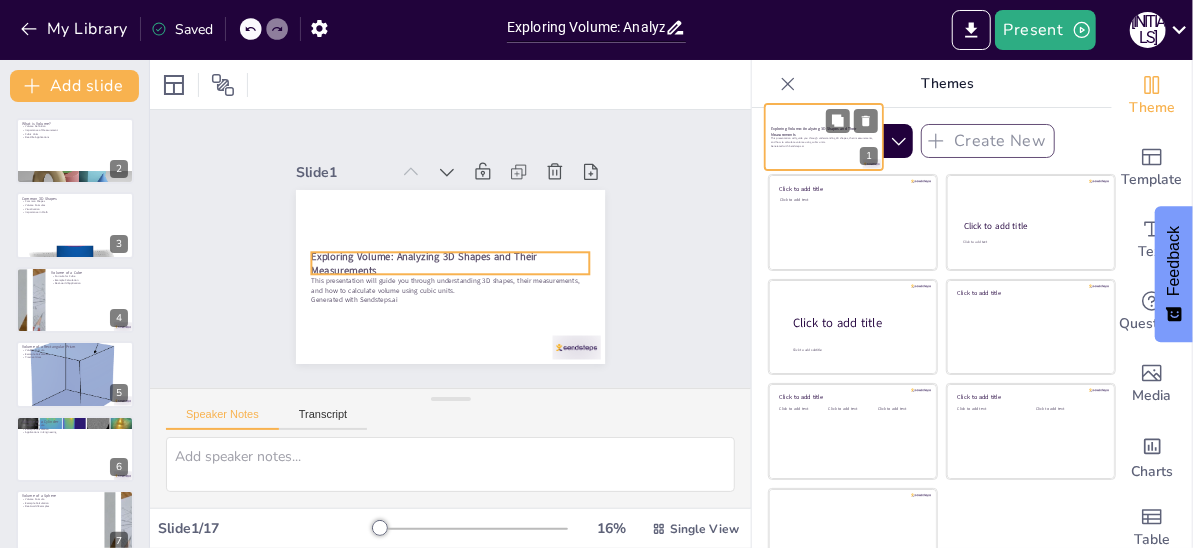checkbox on "true" 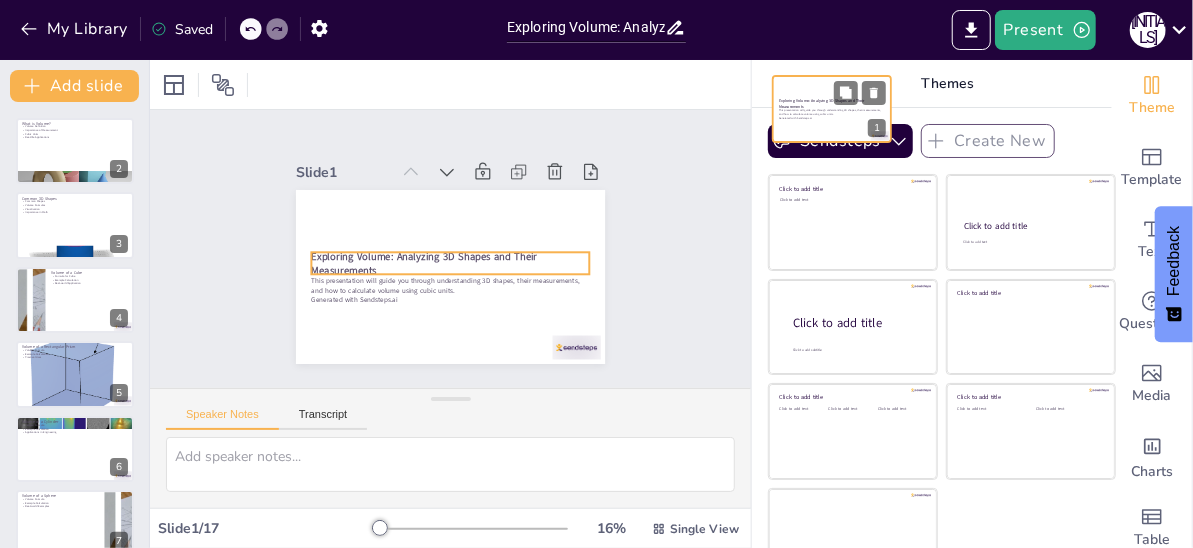 checkbox on "true" 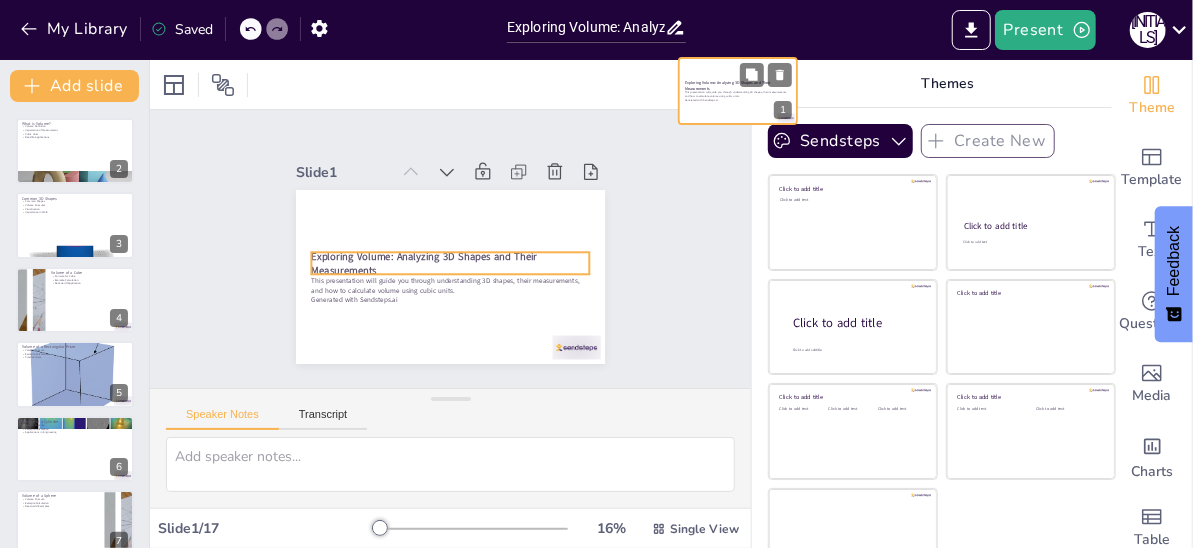 checkbox on "true" 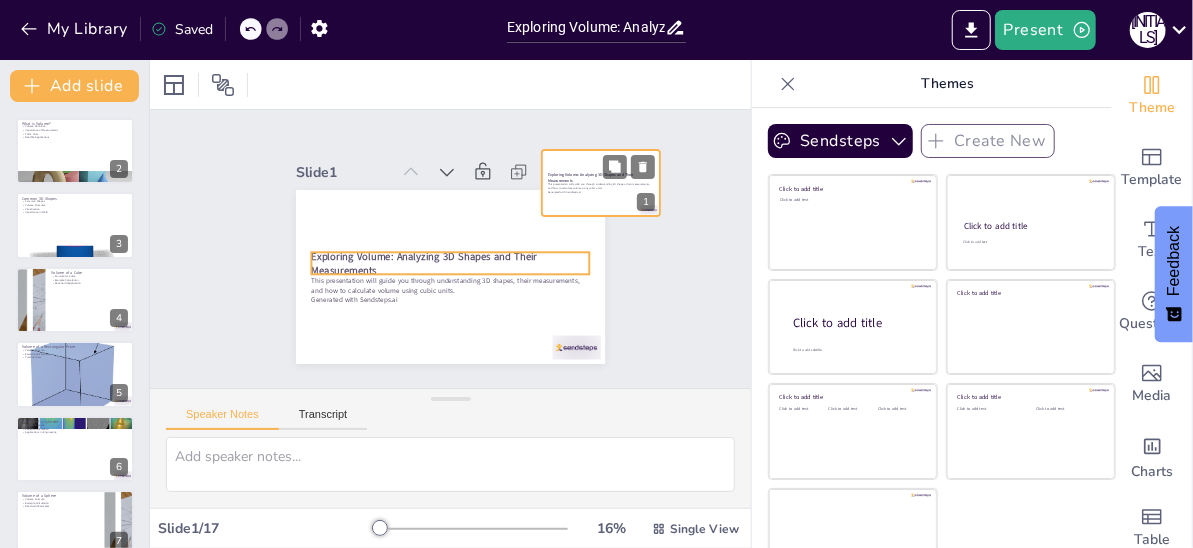 drag, startPoint x: 58, startPoint y: 146, endPoint x: 499, endPoint y: 208, distance: 445.33694 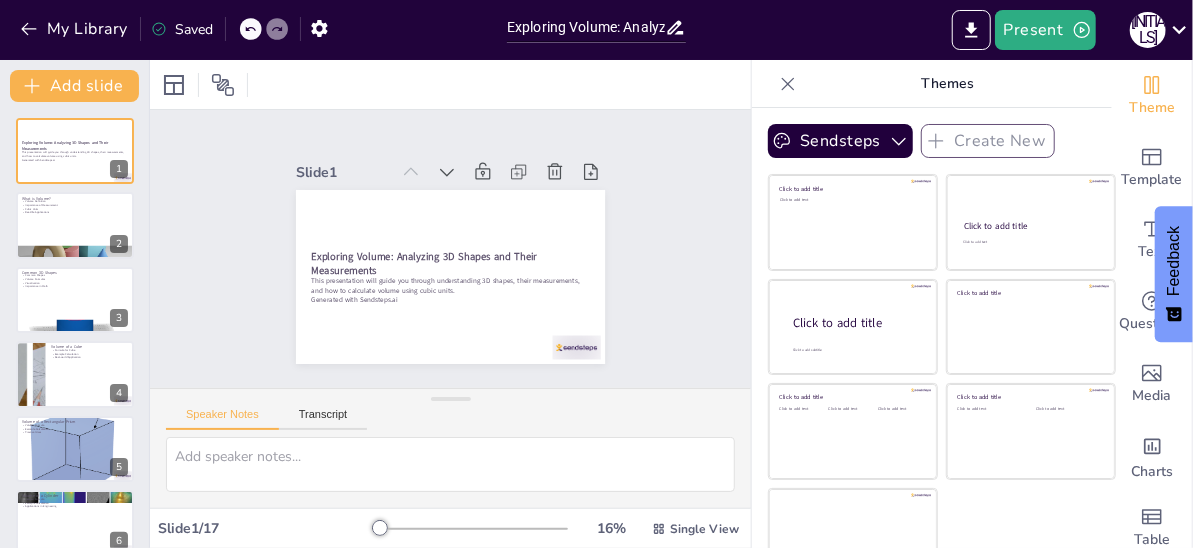 click 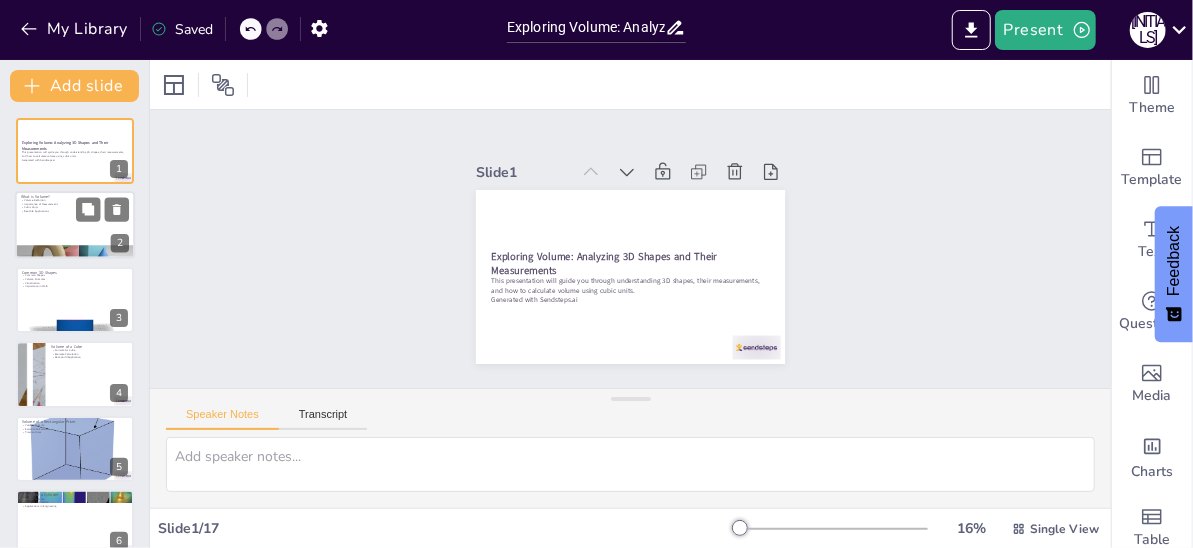click at bounding box center [75, 226] 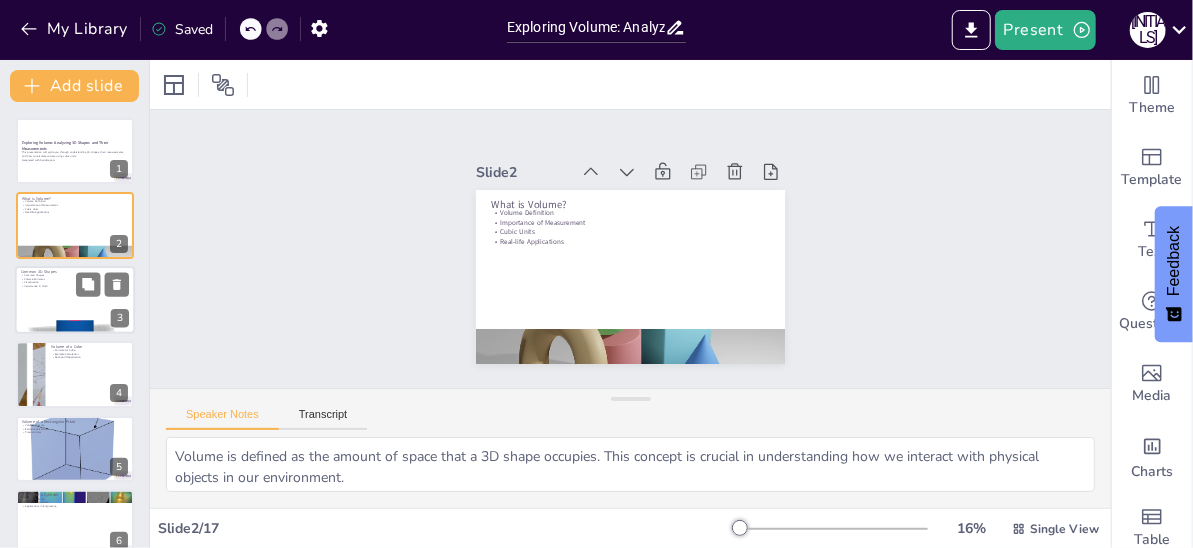 click on "Importance in Math" at bounding box center (75, 286) 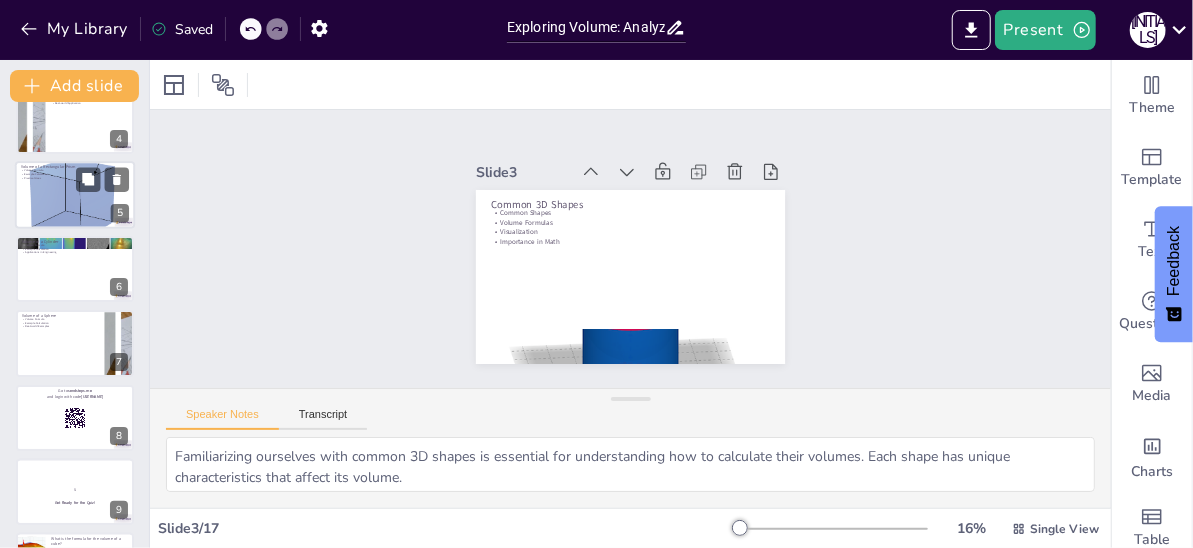 scroll, scrollTop: 252, scrollLeft: 0, axis: vertical 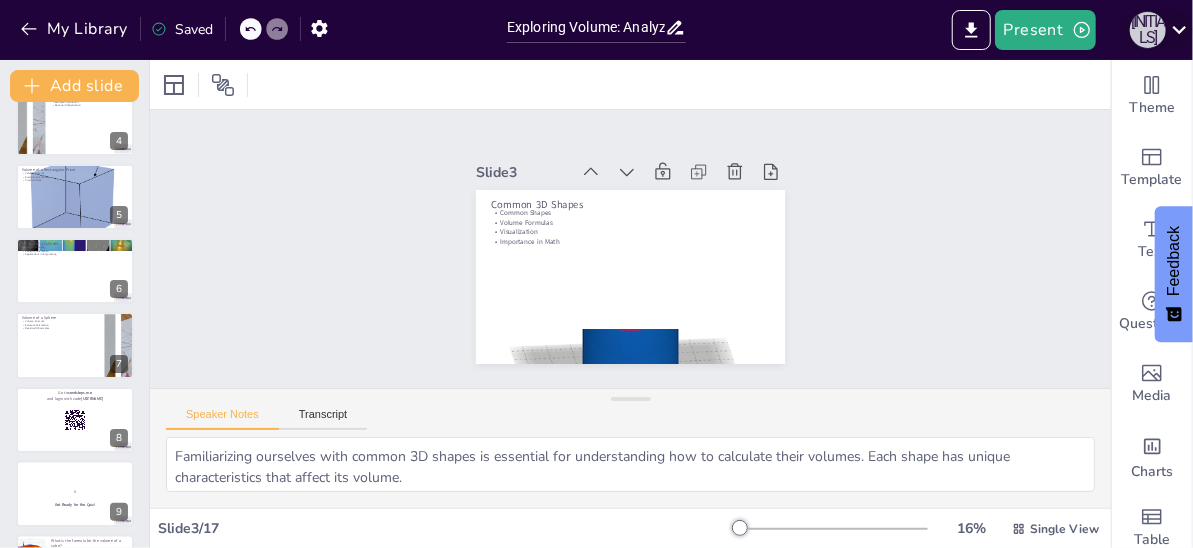 click on "[INITIALS] [INITIALS]" at bounding box center [1148, 30] 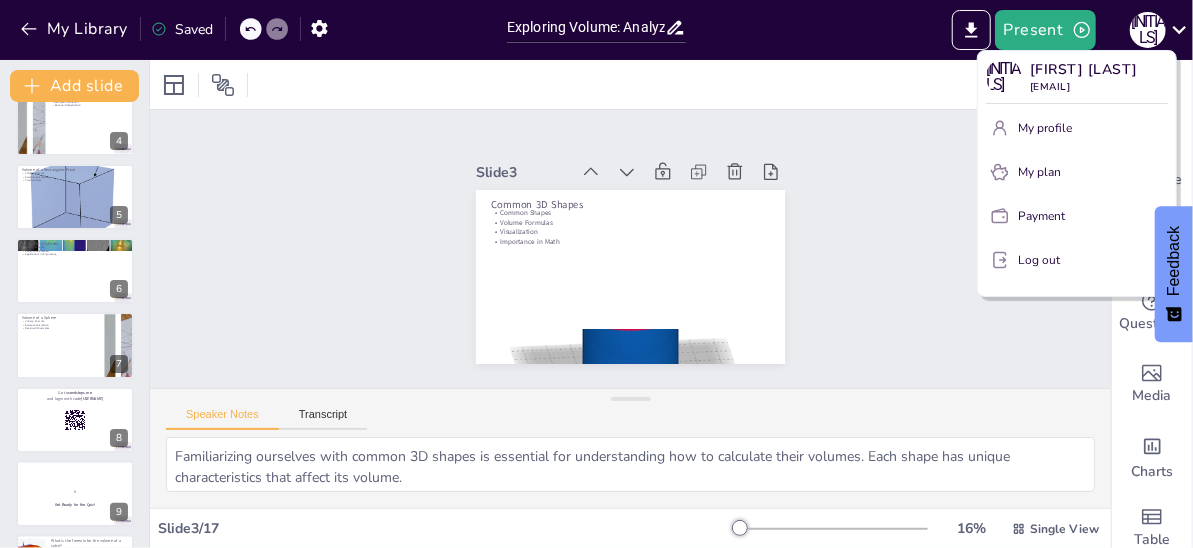 click at bounding box center (596, 274) 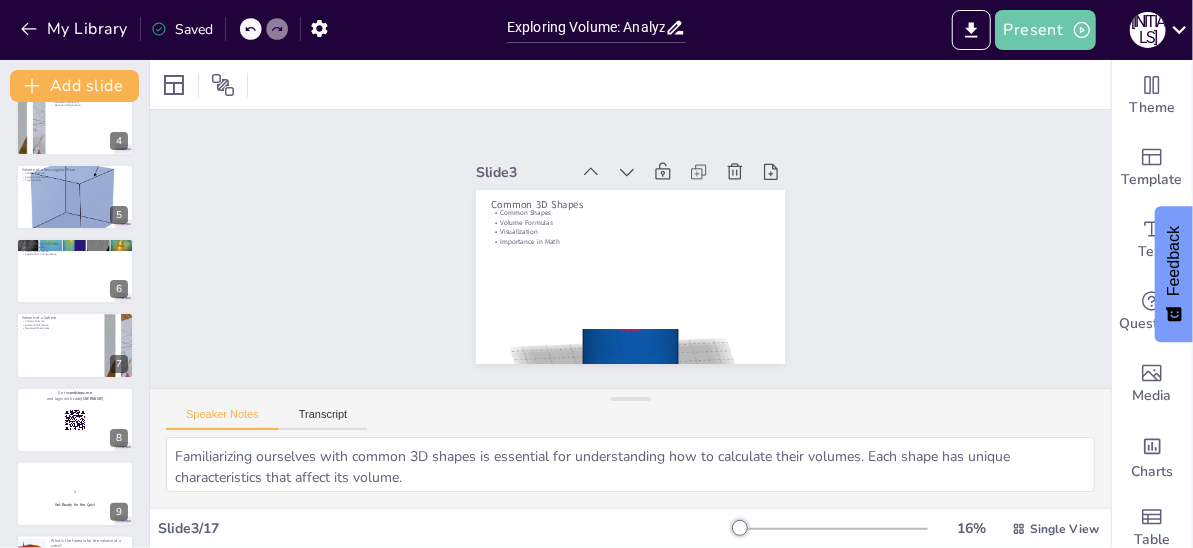 click on "Present" at bounding box center (1045, 30) 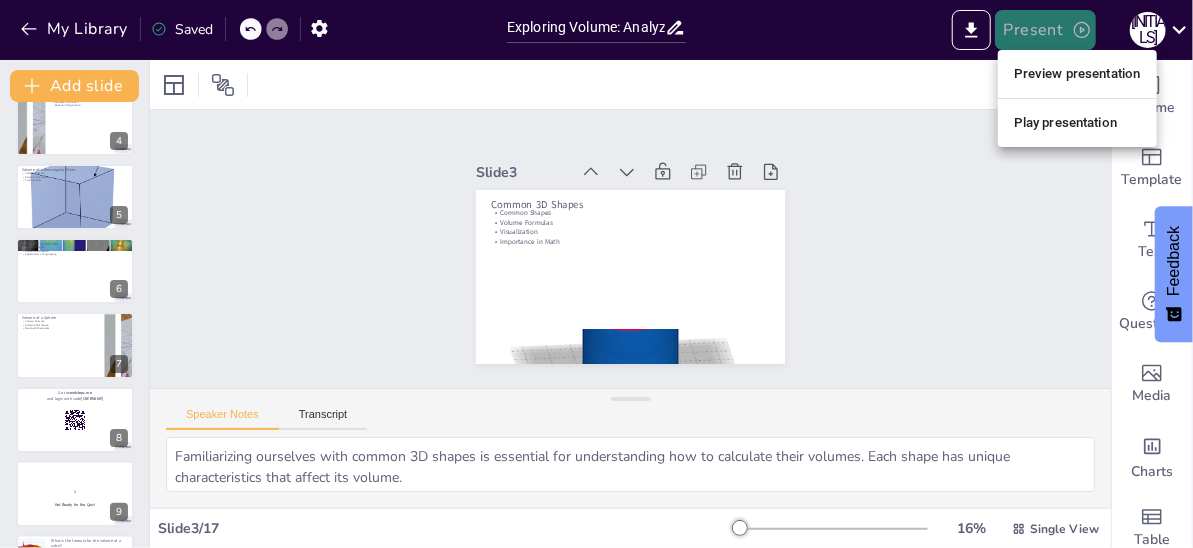click on "My Library Saved Exploring Volume: Analyzing 3D Shapes and Their Measurements Present D S Document fonts Akatab Recently used Mulish Popular fonts Lato Montserrat Open Sans Oswald Poppins Raleway Roboto Roboto Condensed Fonts A ABeeZee ADLaM Display AR One Sans Abel Abhaya Libre Aboreto Abril Fatface Abyssinica SIL Aclonica Acme Actor Adamina Advent Pro Afacad Afacad Flux Agbalumo Agdasima Agu Display Aguafina Script Akatab Akaya Kanadaka Akaya Telivigala Akronim Akshar Aladin Alata Alatsi Albert Sans Aldrich Alef L Lato M Montserrat O Open Sans Oswald P Poppins R Raleway Roboto Roboto Condensed Add slide Exploring Volume: Analyzing 3D Shapes and Their Measurements This presentation will guide you through understanding 3D shapes, their measurements, and how to calculate volume using cubic units. Generated with Sendsteps.ai 1 What is Volume? Volume Definition Importance of Measurement Cubic Units Real-life Applications 2 Common 3D Shapes Common Shapes Volume Formulas Visualization 3 4 5 6 7 Go to" at bounding box center [596, 274] 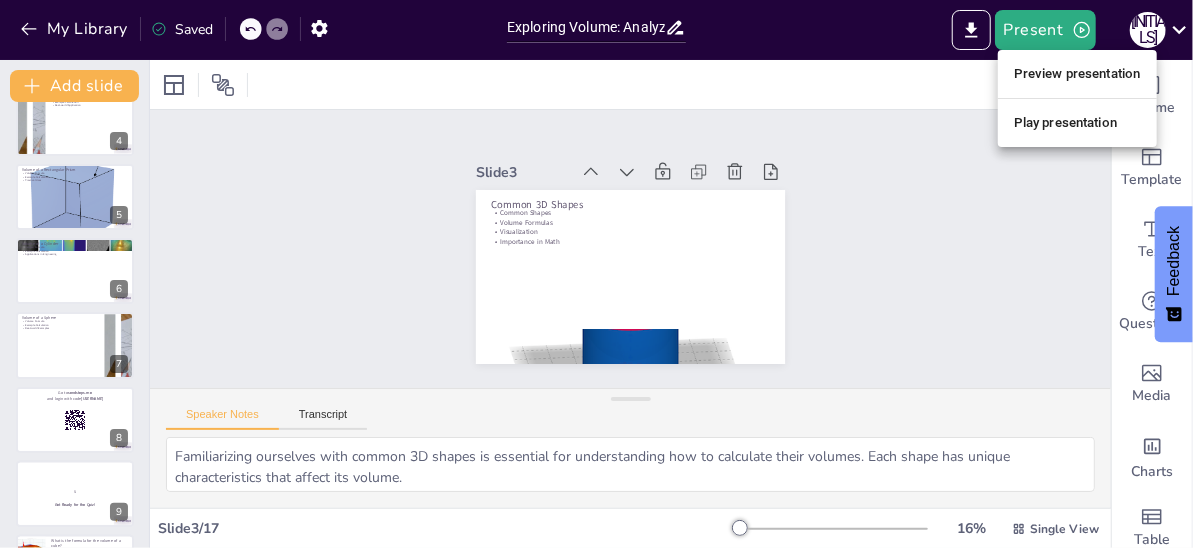 click on "Preview presentation" at bounding box center [1077, 74] 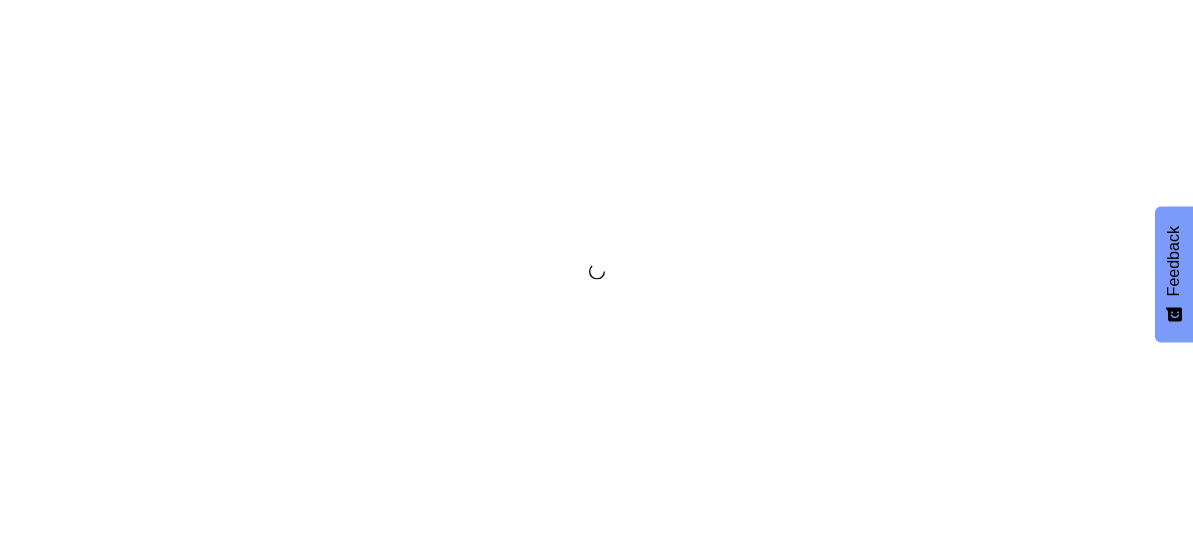 scroll, scrollTop: 0, scrollLeft: 0, axis: both 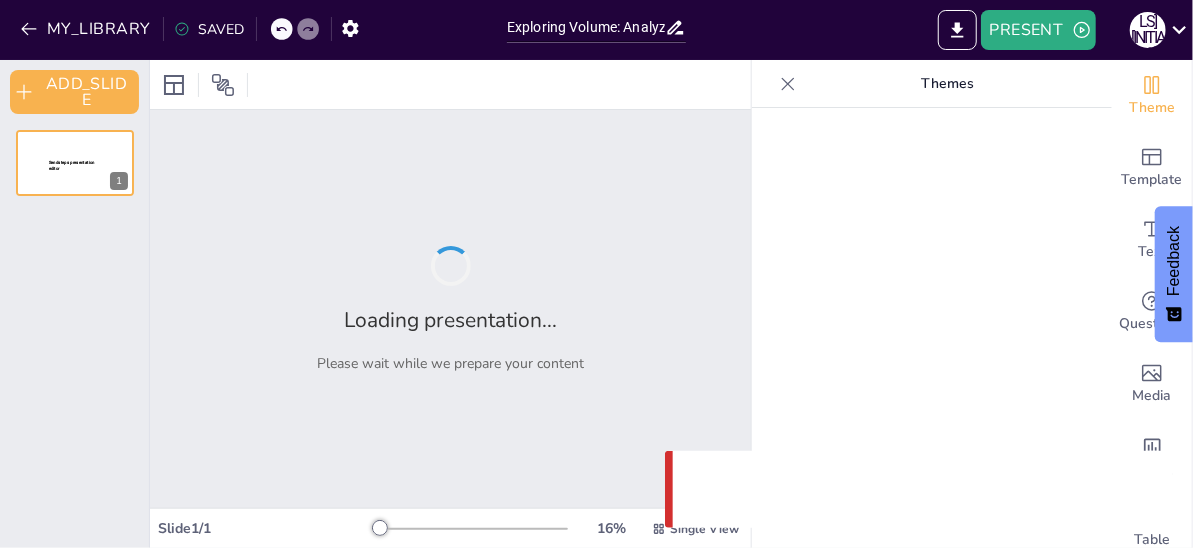 type on "Exploring Volume: Analyzing 3D Shapes and Their Measurements" 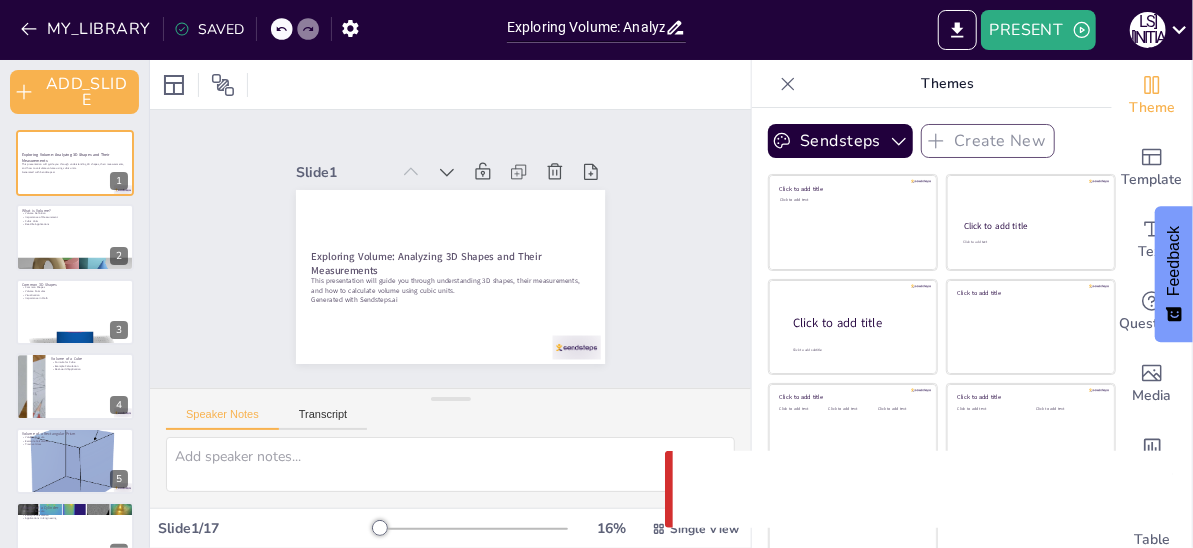 scroll, scrollTop: 0, scrollLeft: 0, axis: both 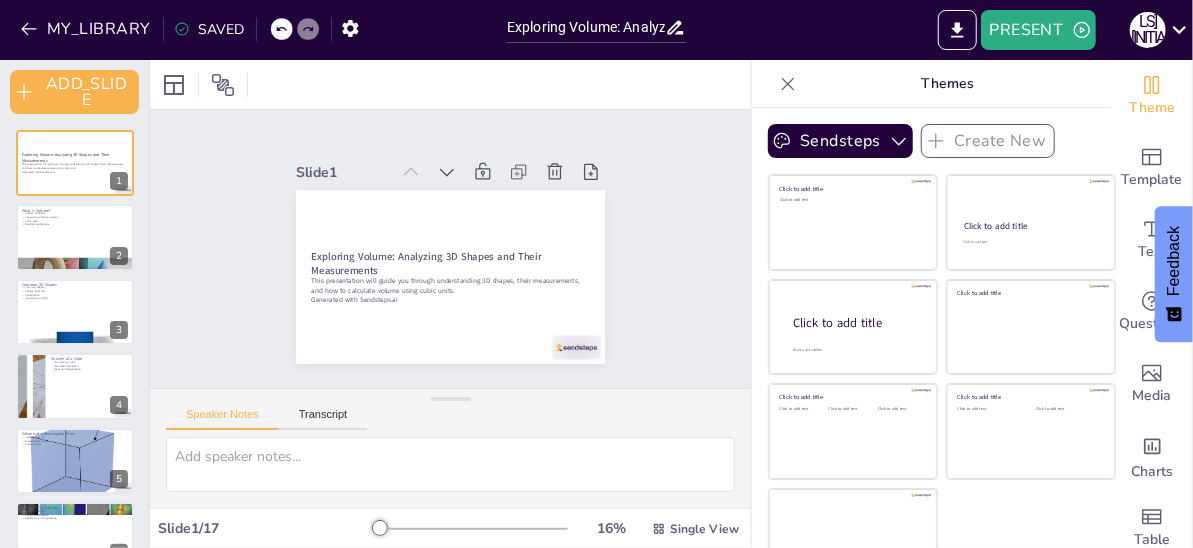click 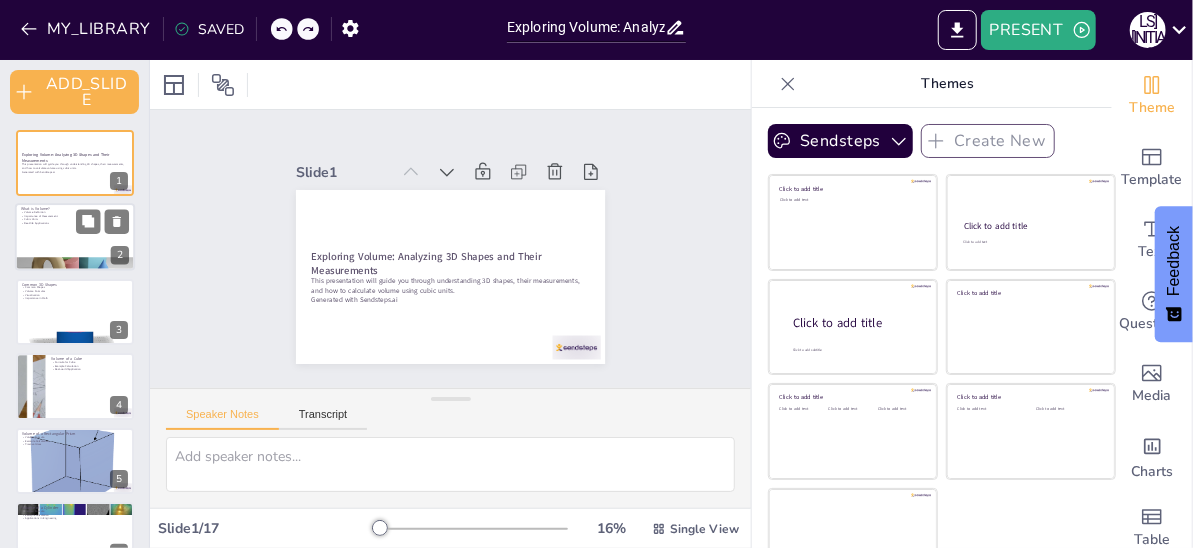 checkbox on "true" 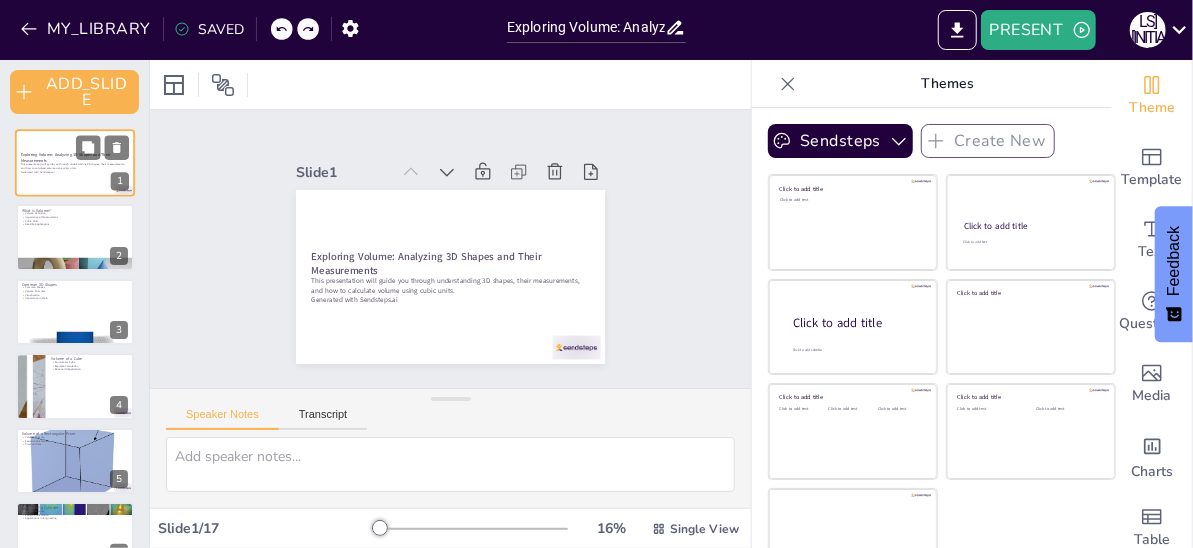 checkbox on "true" 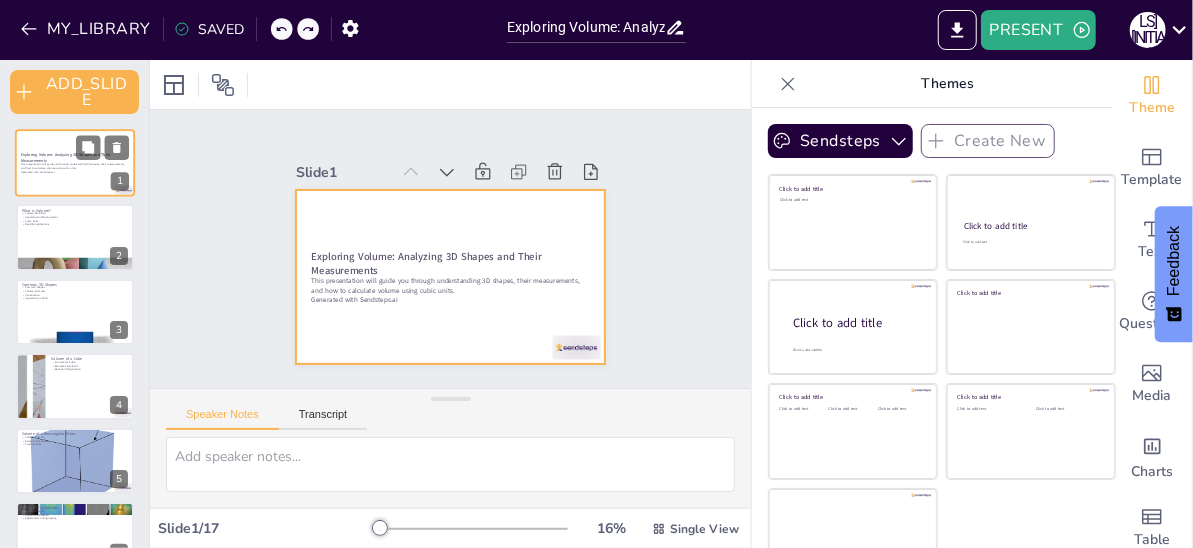 checkbox on "true" 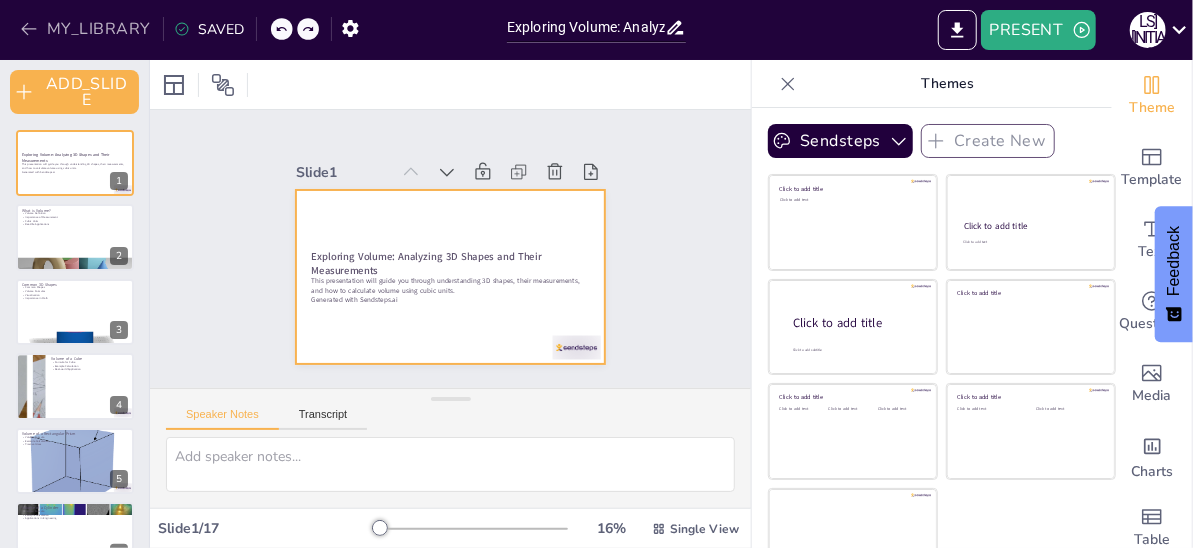 checkbox on "true" 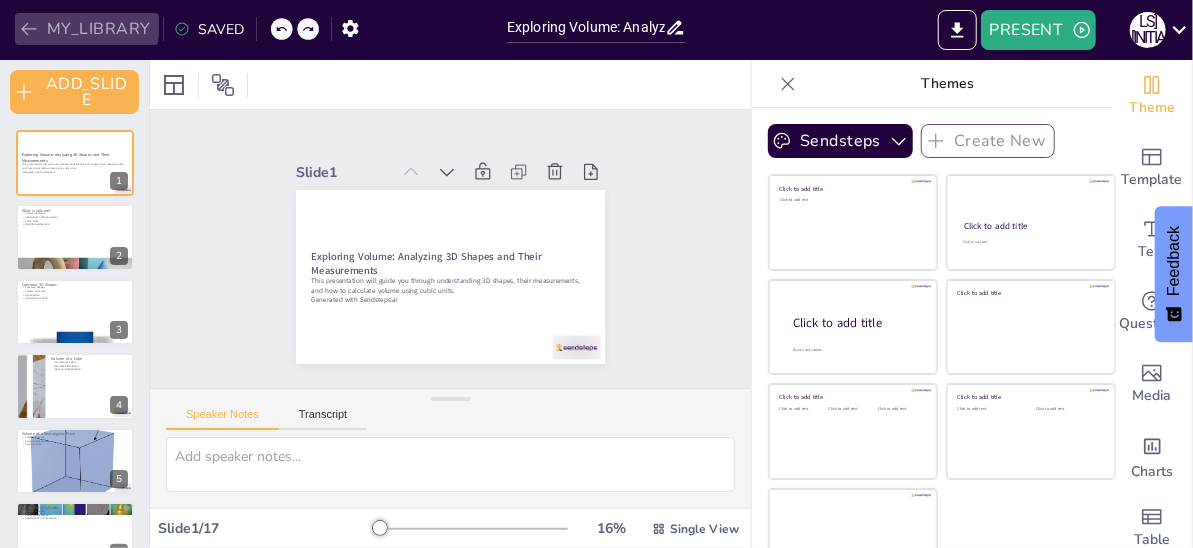 click 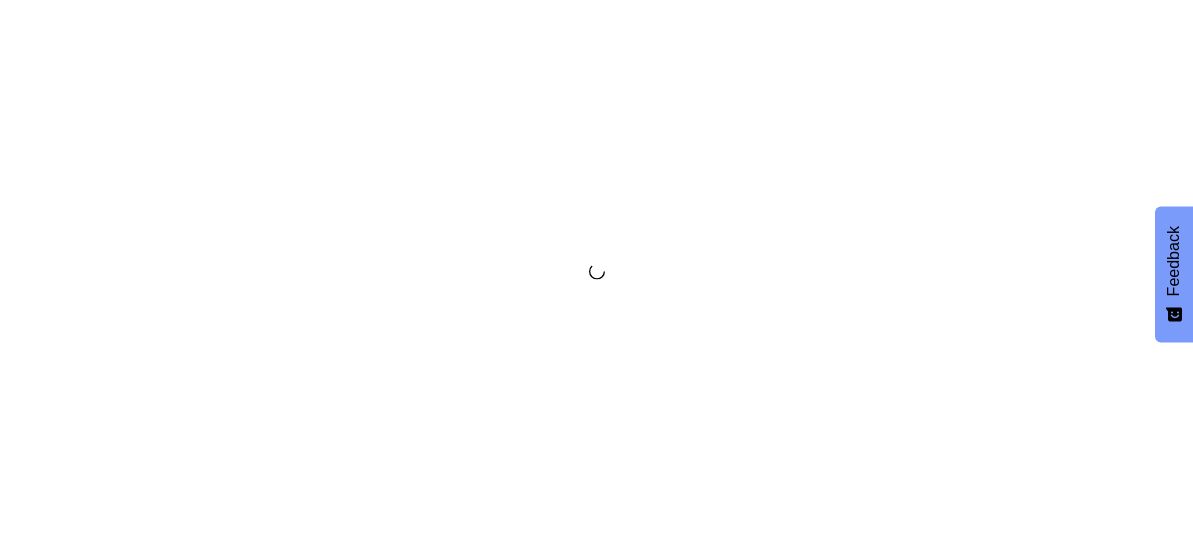 scroll, scrollTop: 0, scrollLeft: 0, axis: both 